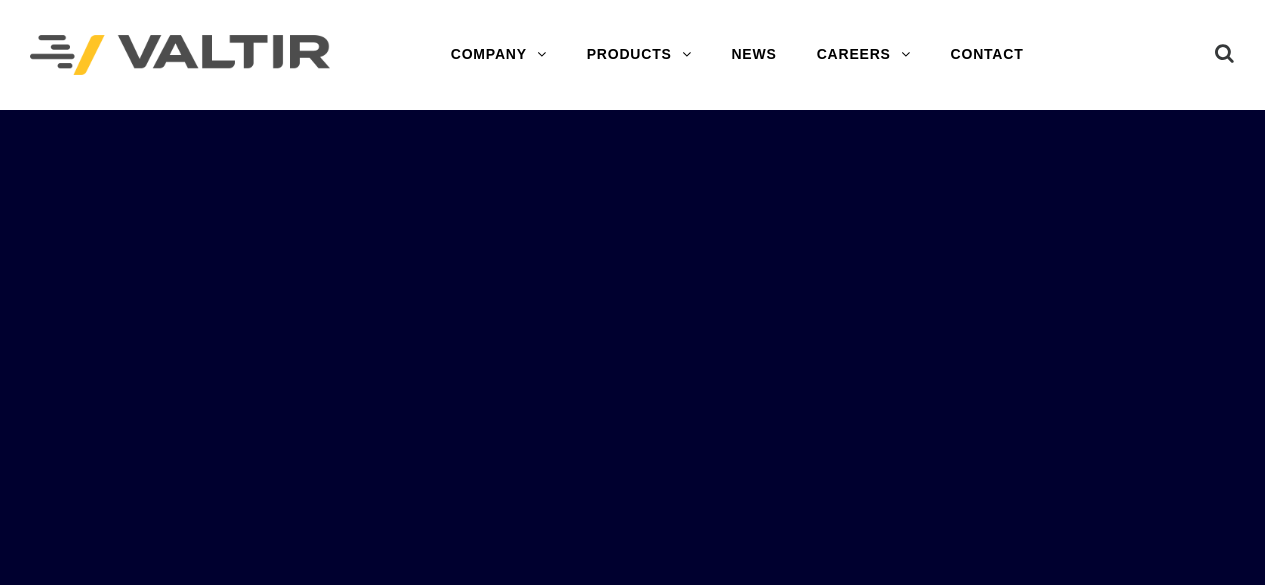 scroll, scrollTop: 0, scrollLeft: 0, axis: both 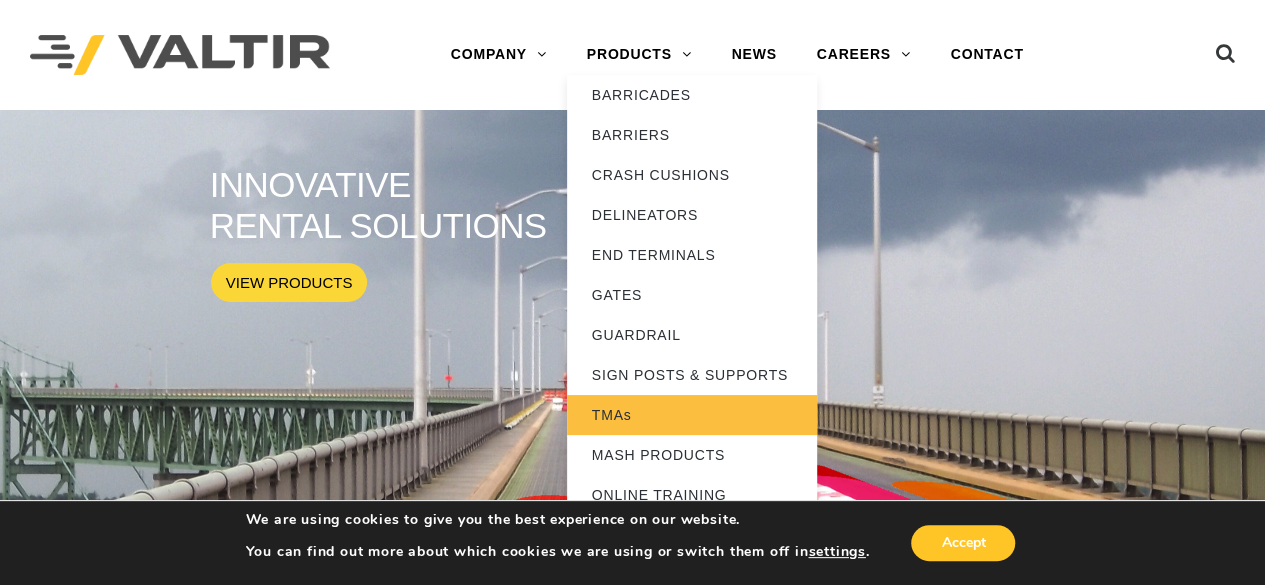 click on "TMAs" at bounding box center (692, 415) 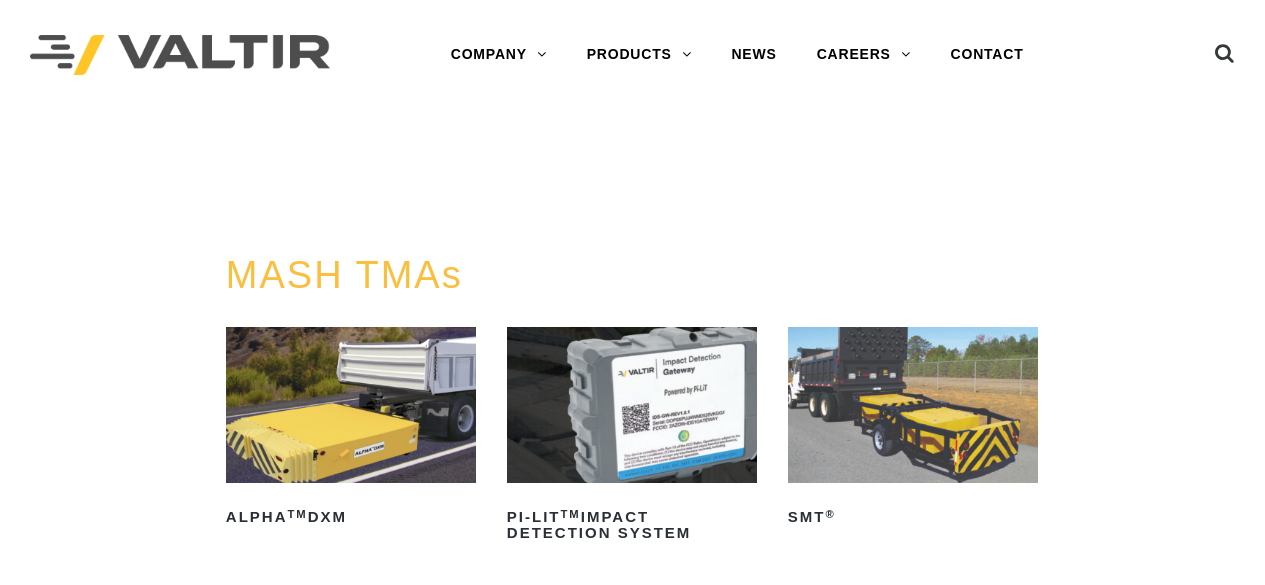 scroll, scrollTop: 0, scrollLeft: 0, axis: both 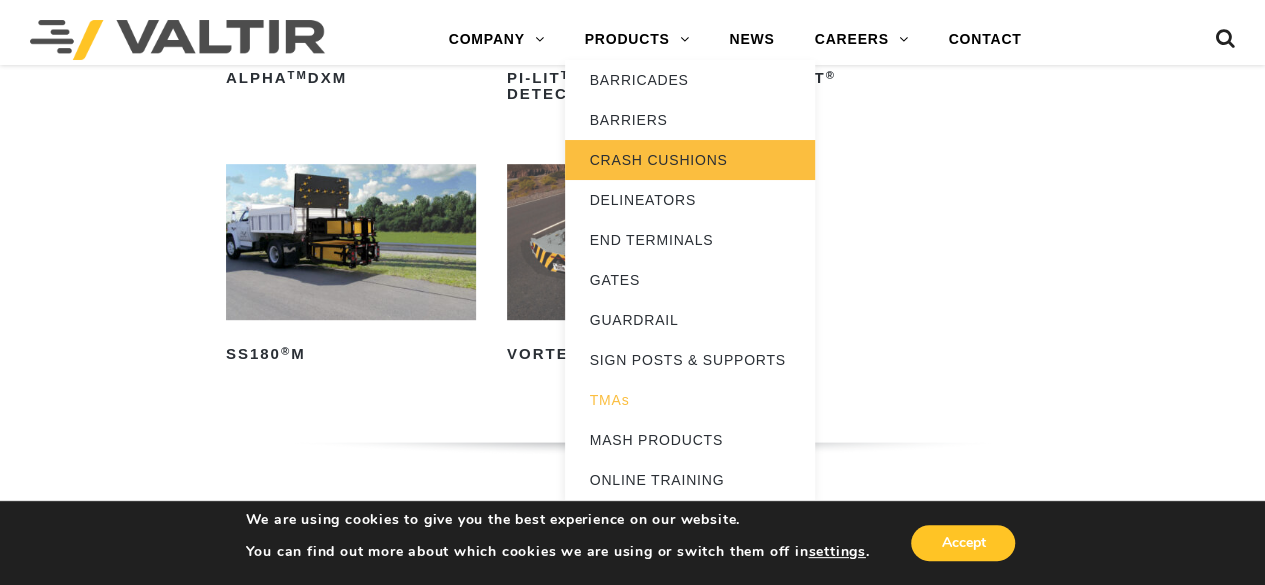 click on "CRASH CUSHIONS" at bounding box center (690, 160) 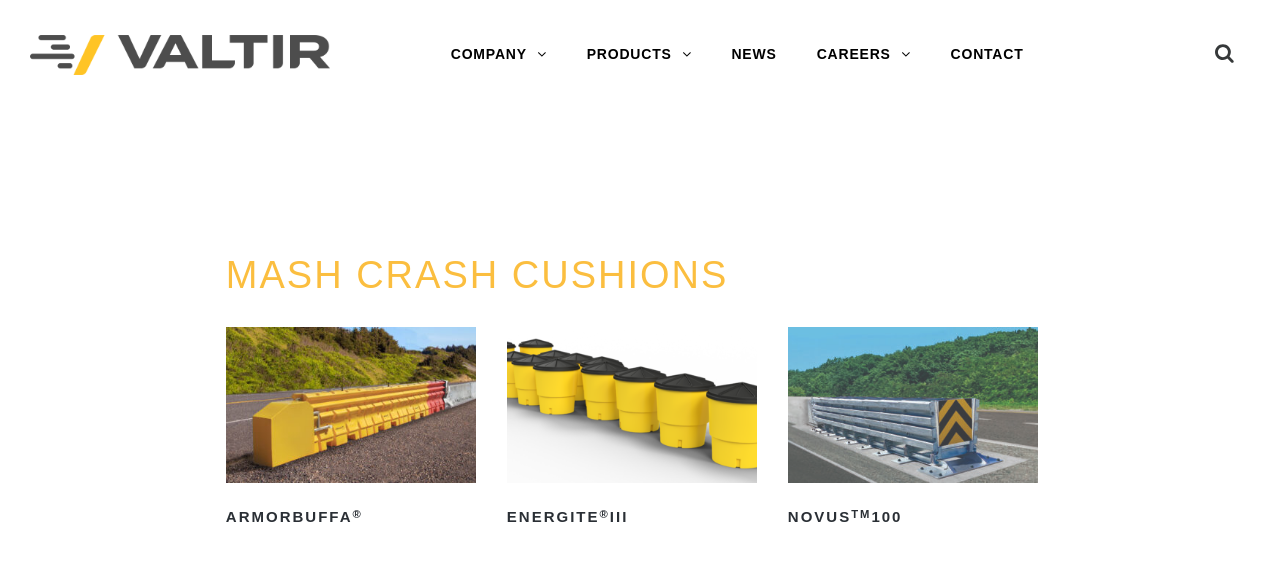 scroll, scrollTop: 0, scrollLeft: 0, axis: both 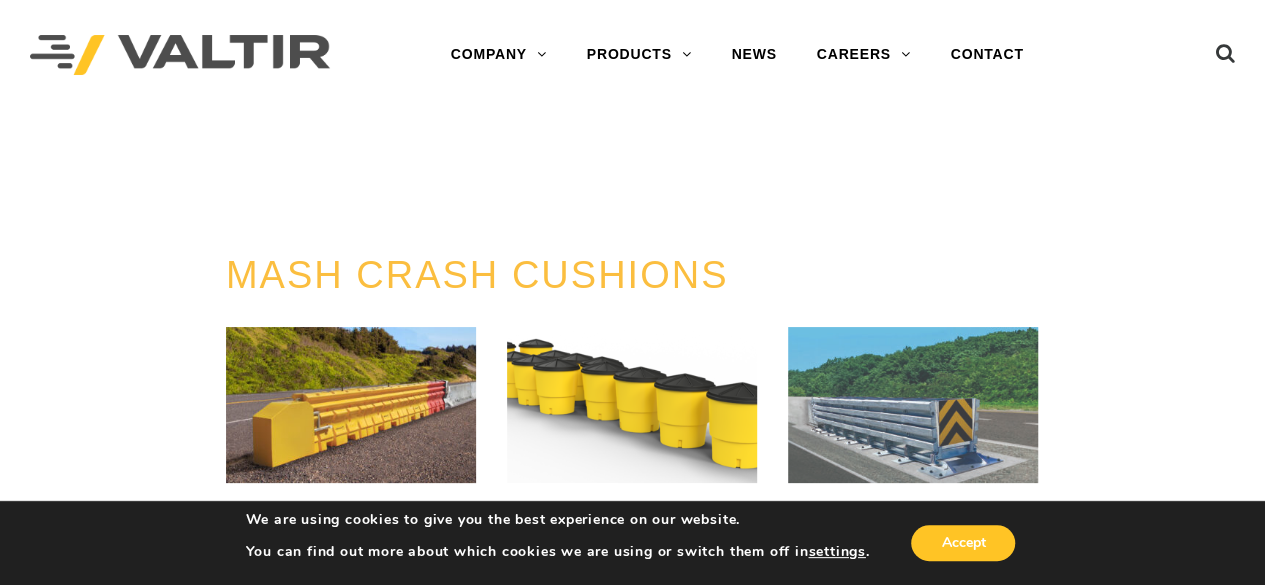 click on "We are using cookies to give you the best experience on our website. You can find out more about which cookies we are using or switch them off in  settings .
Accept" at bounding box center (632, 542) 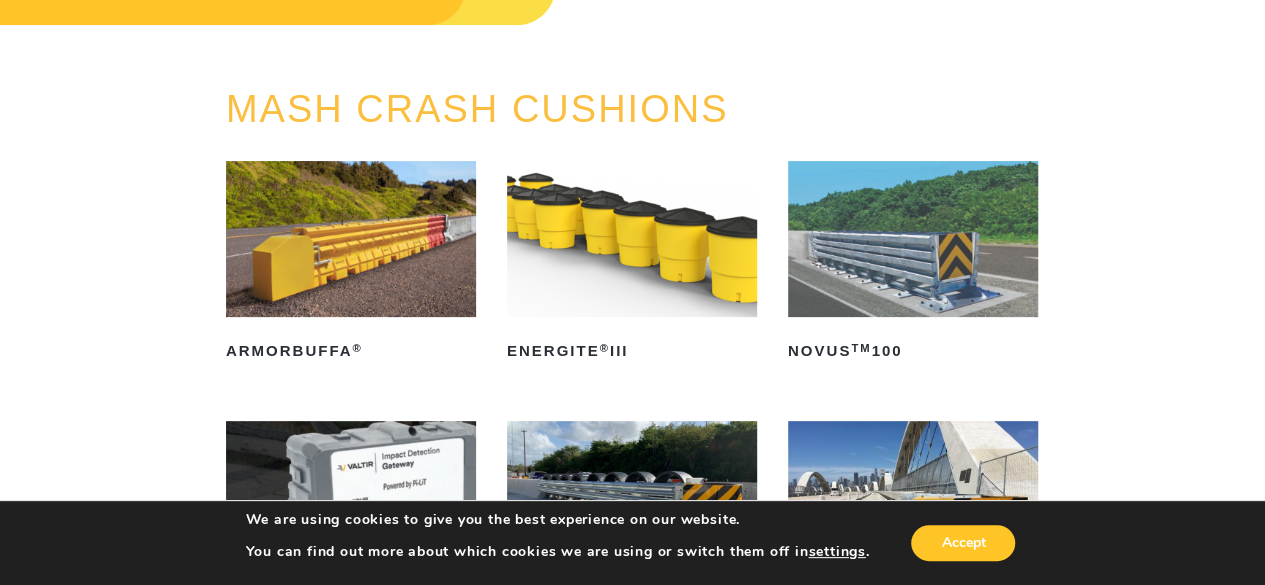 scroll, scrollTop: 200, scrollLeft: 0, axis: vertical 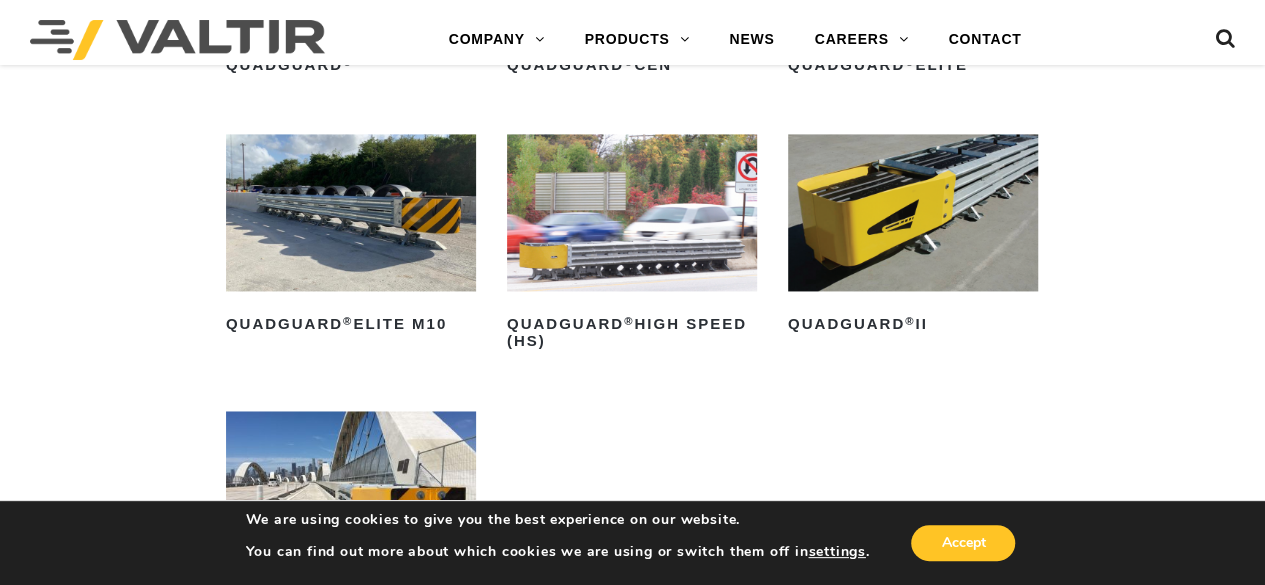 click at bounding box center [351, 212] 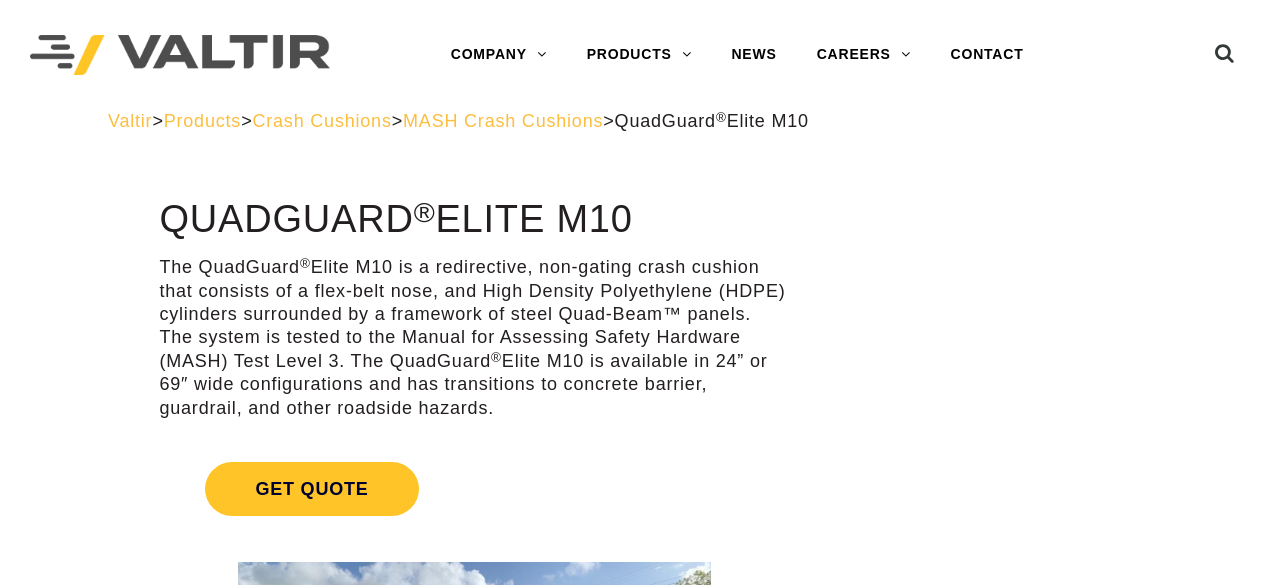 scroll, scrollTop: 0, scrollLeft: 0, axis: both 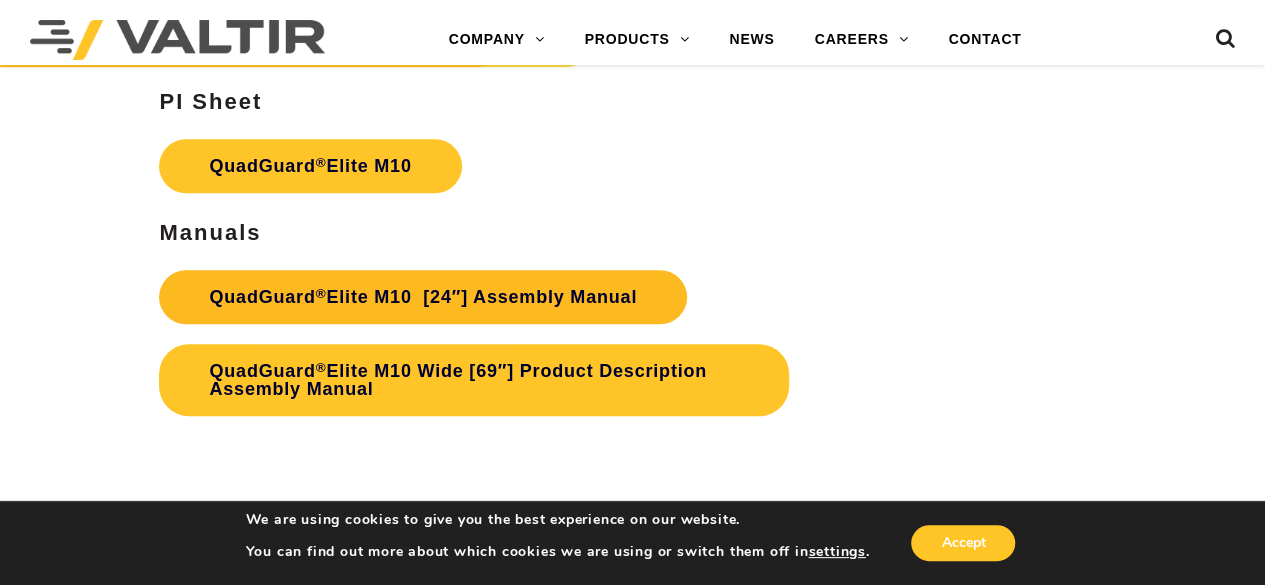 click on "QuadGuard ®  Elite M10  [24″] Assembly Manual" at bounding box center (423, 297) 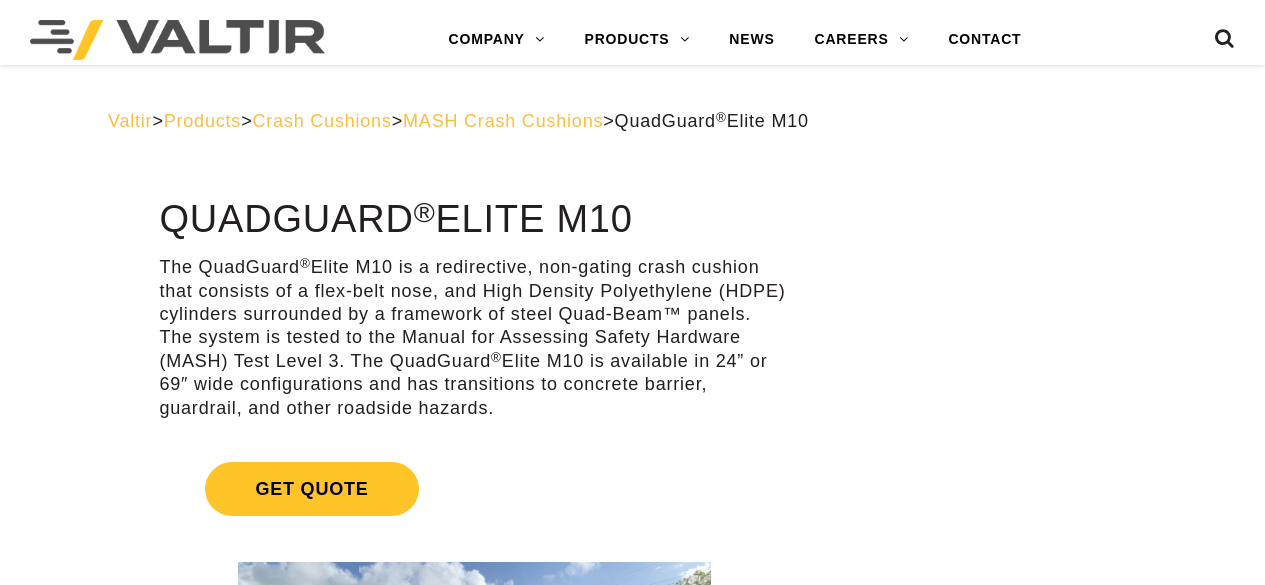 scroll, scrollTop: 8422, scrollLeft: 0, axis: vertical 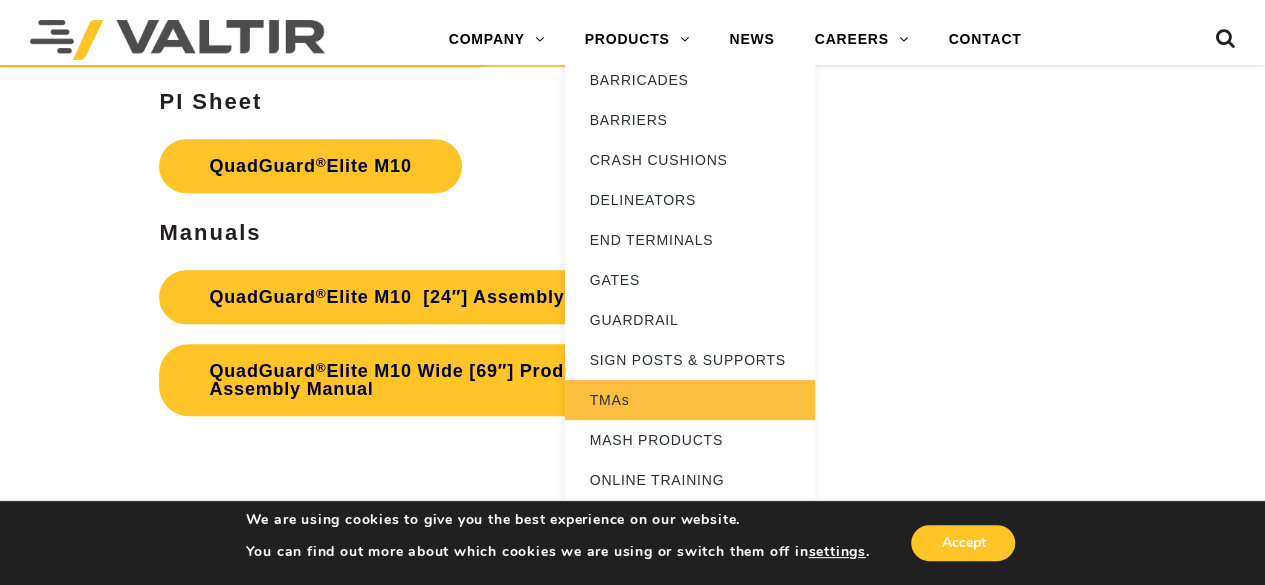 click on "TMAs" at bounding box center (690, 400) 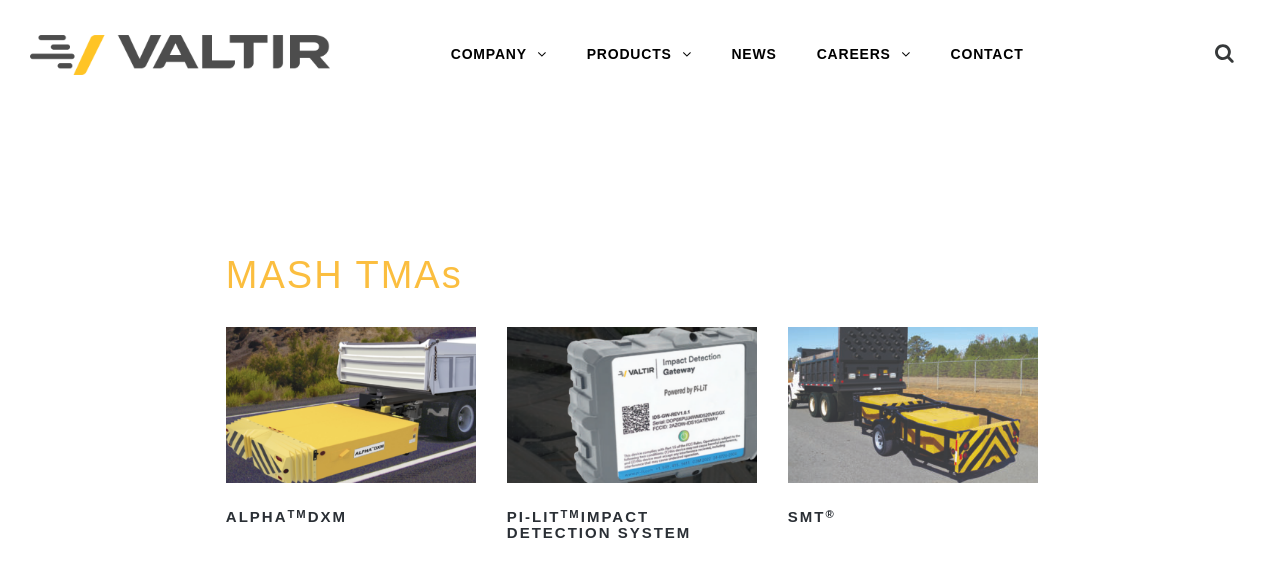 scroll, scrollTop: 0, scrollLeft: 0, axis: both 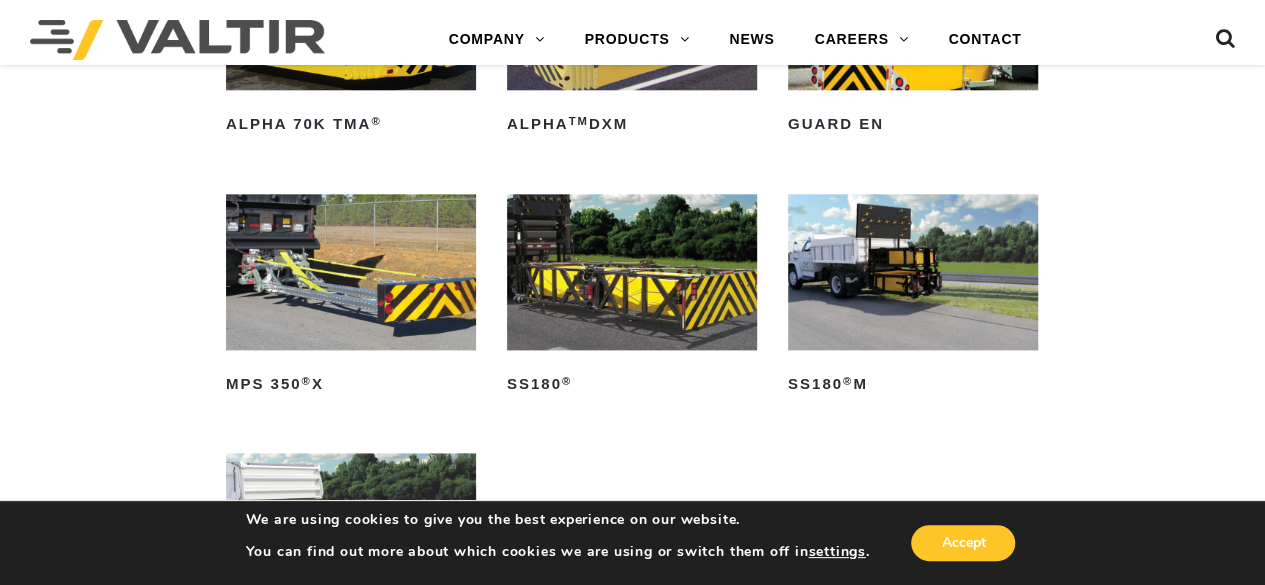 click at bounding box center [913, 272] 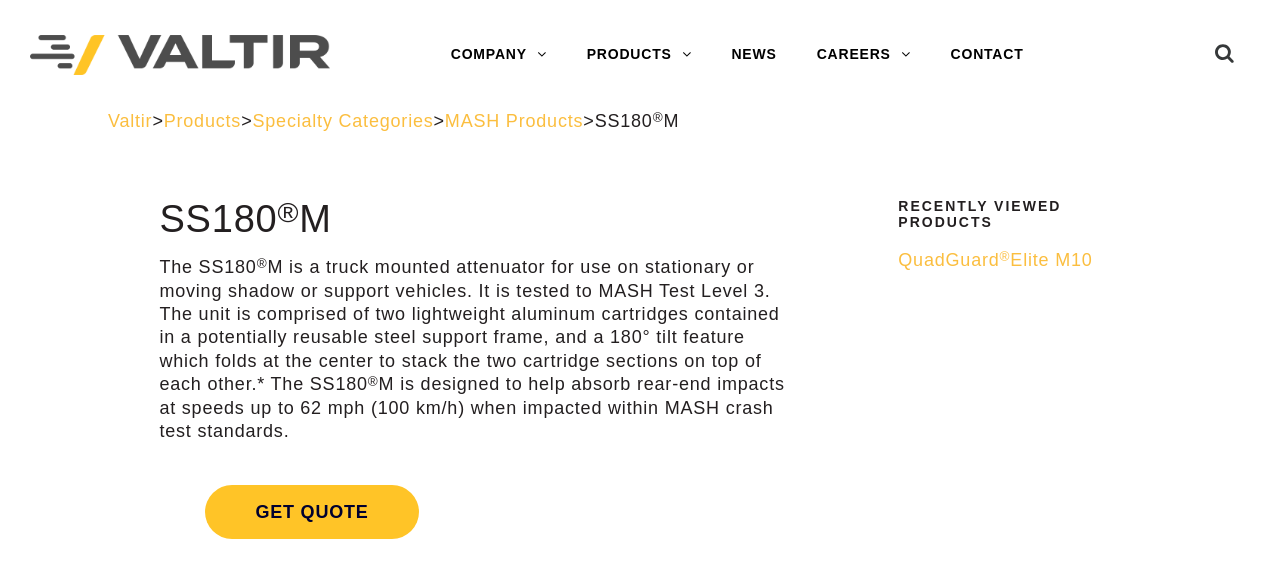 scroll, scrollTop: 0, scrollLeft: 0, axis: both 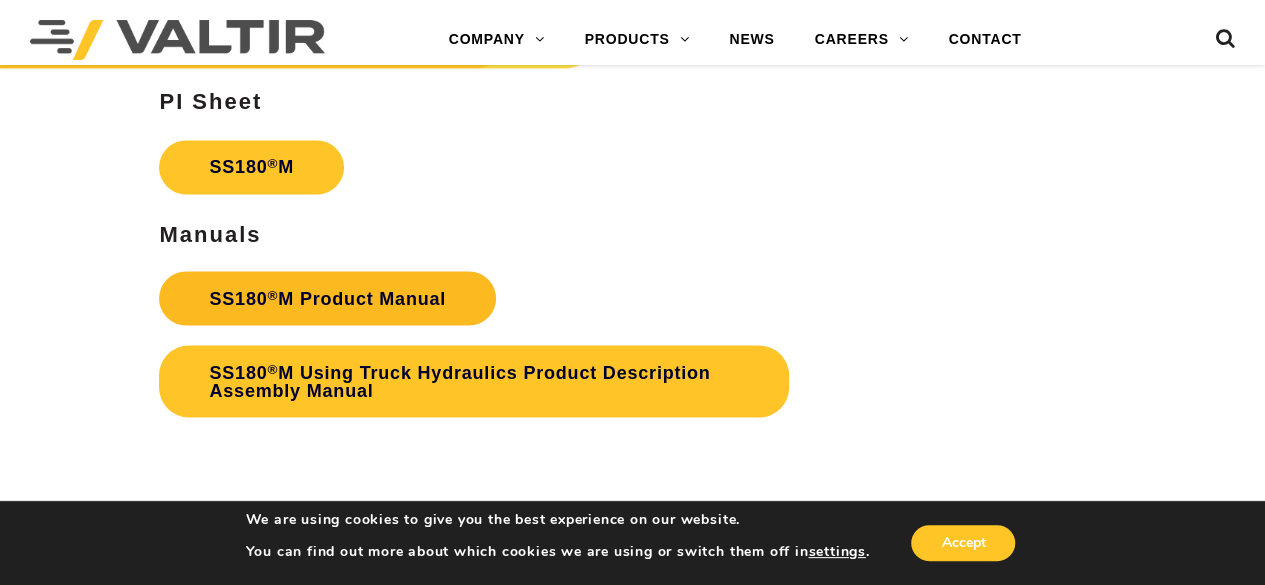 click on "SS180 ®  M Product Manual" at bounding box center (327, 298) 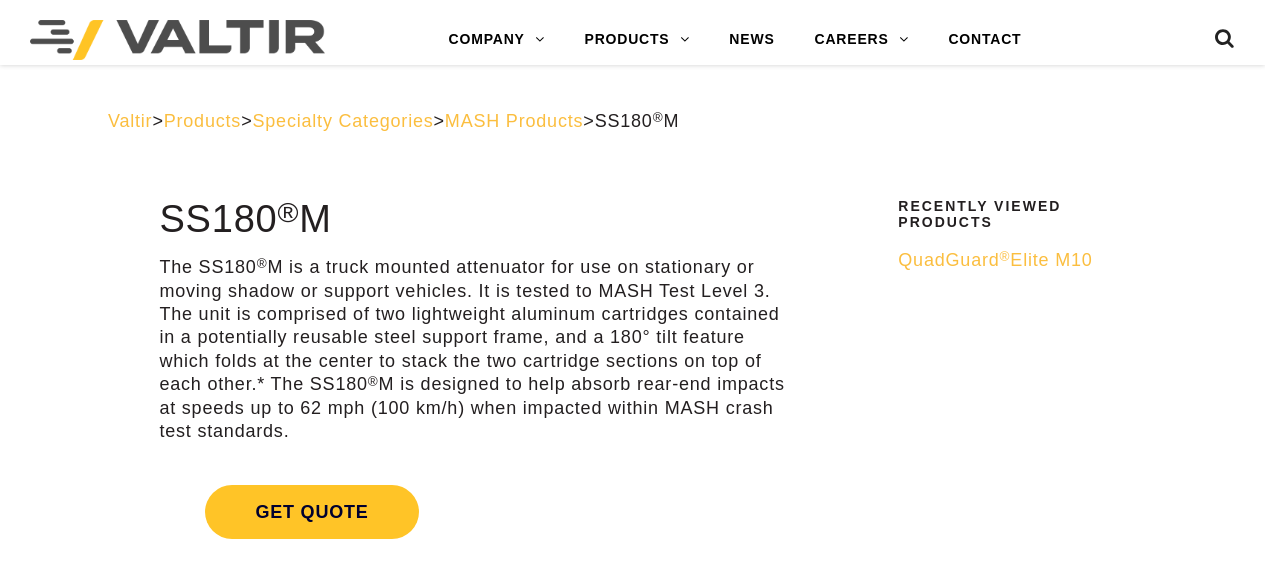 scroll, scrollTop: 5548, scrollLeft: 0, axis: vertical 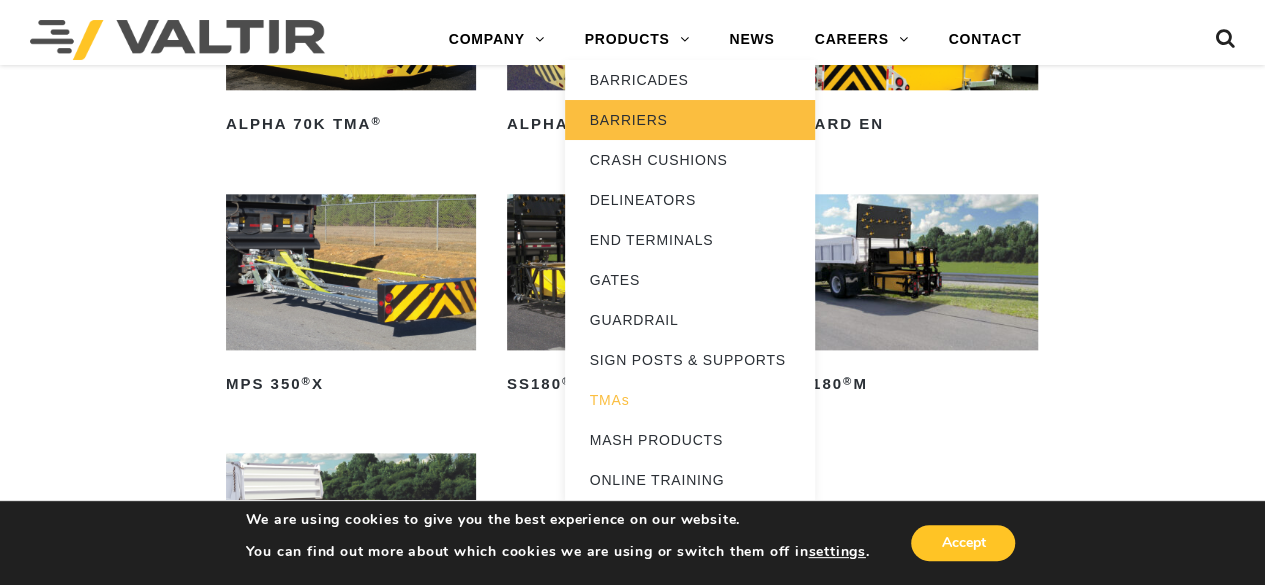 click on "BARRIERS" at bounding box center (690, 120) 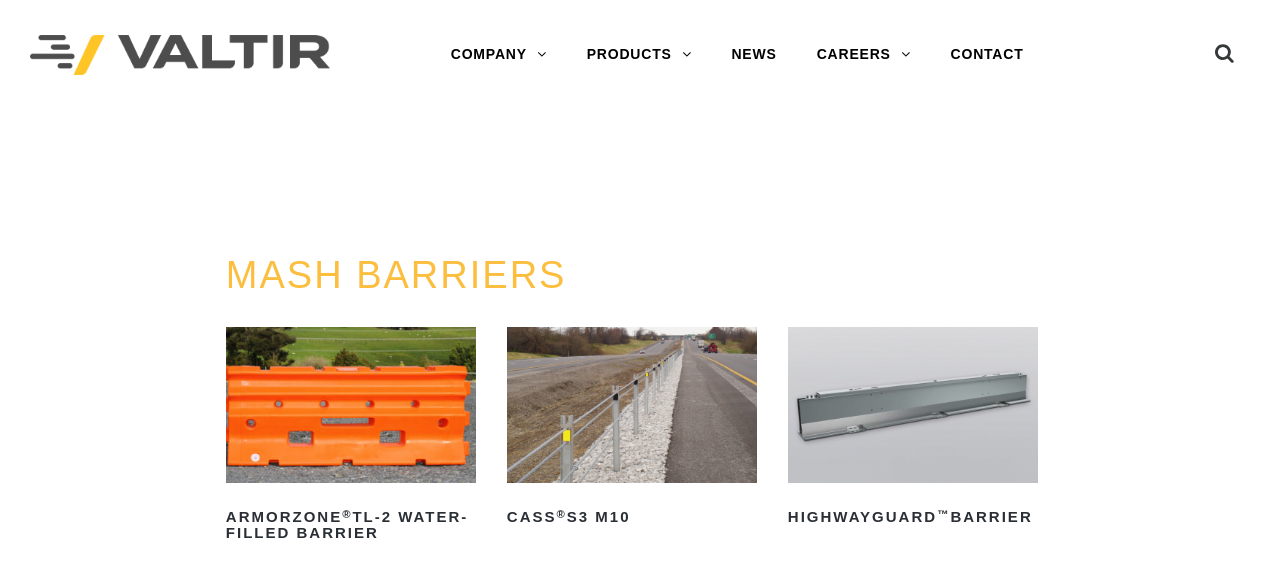 scroll, scrollTop: 0, scrollLeft: 0, axis: both 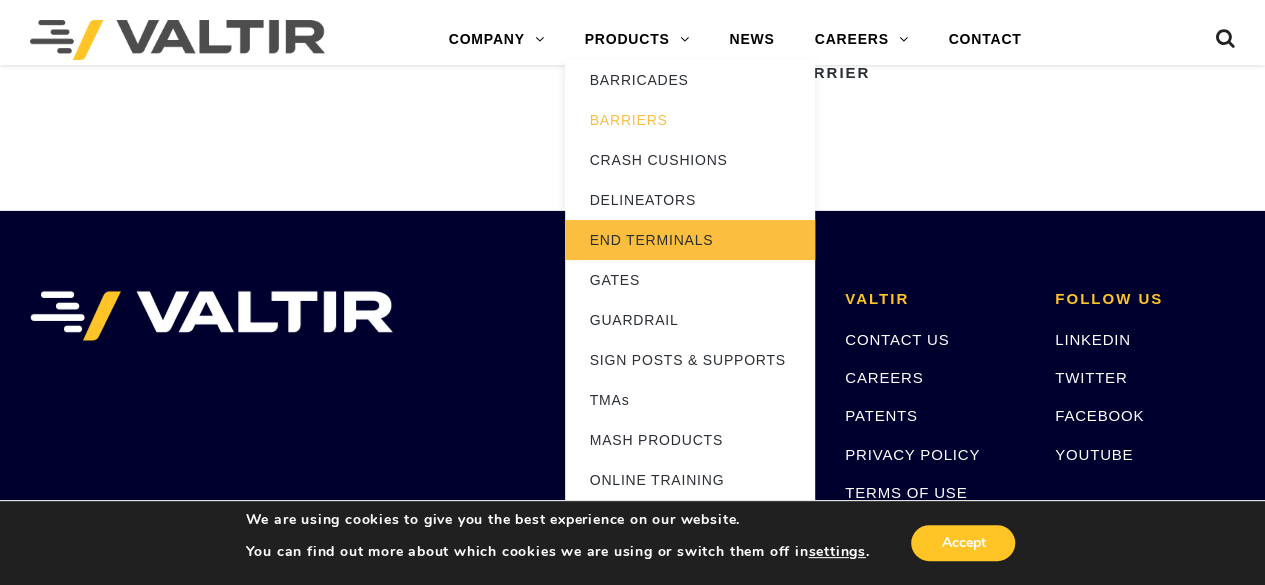 click on "END TERMINALS" at bounding box center (690, 240) 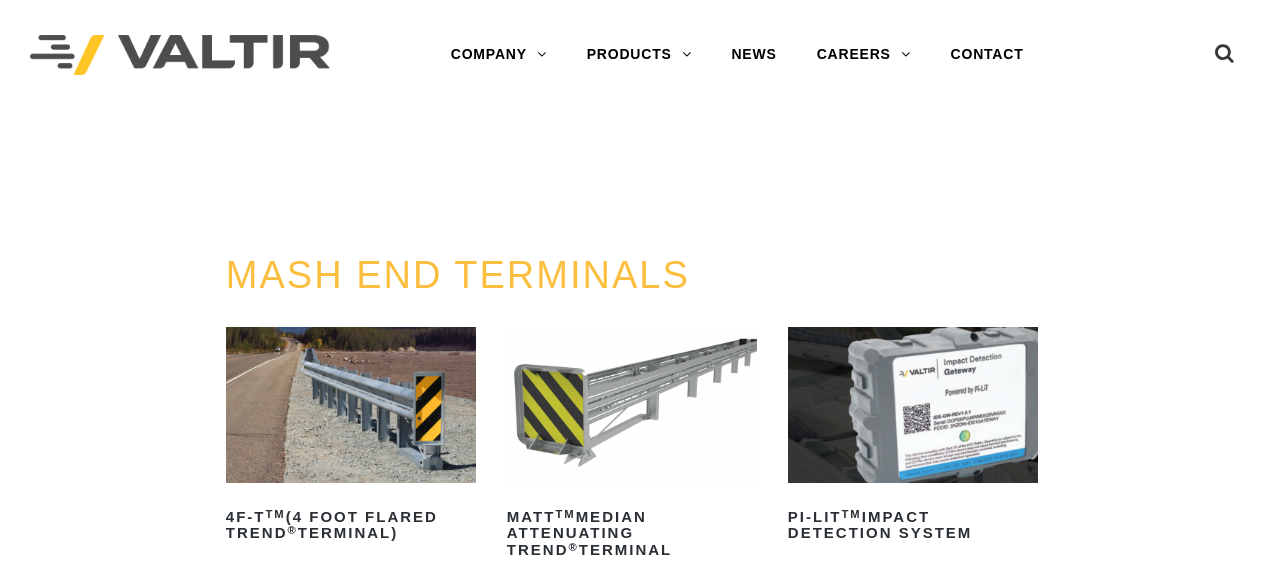 scroll, scrollTop: 0, scrollLeft: 0, axis: both 